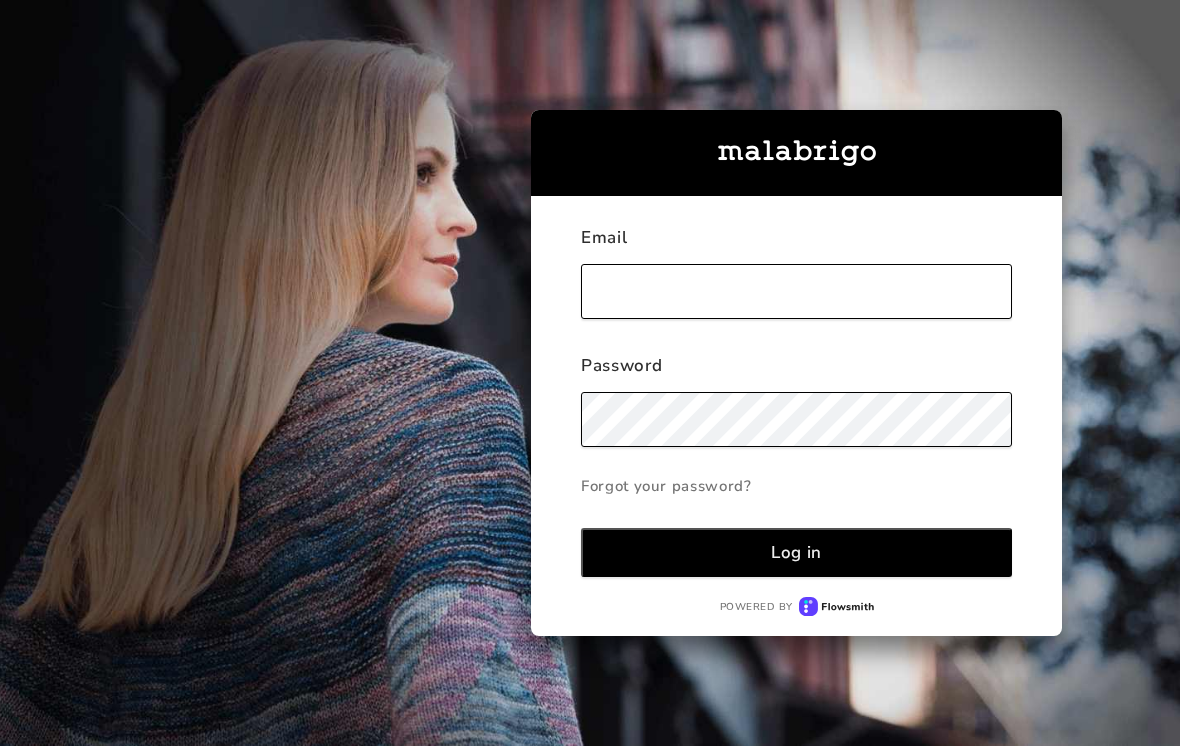 scroll, scrollTop: 0, scrollLeft: 0, axis: both 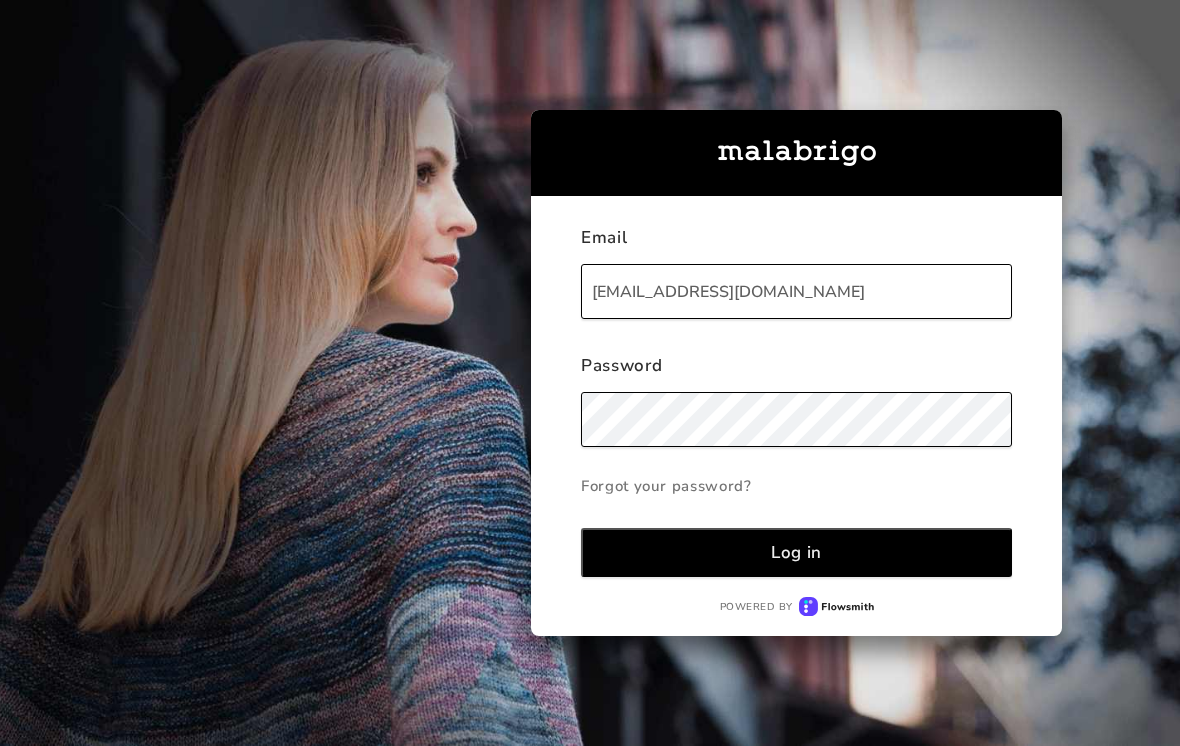 click on "Log in" at bounding box center (796, 552) 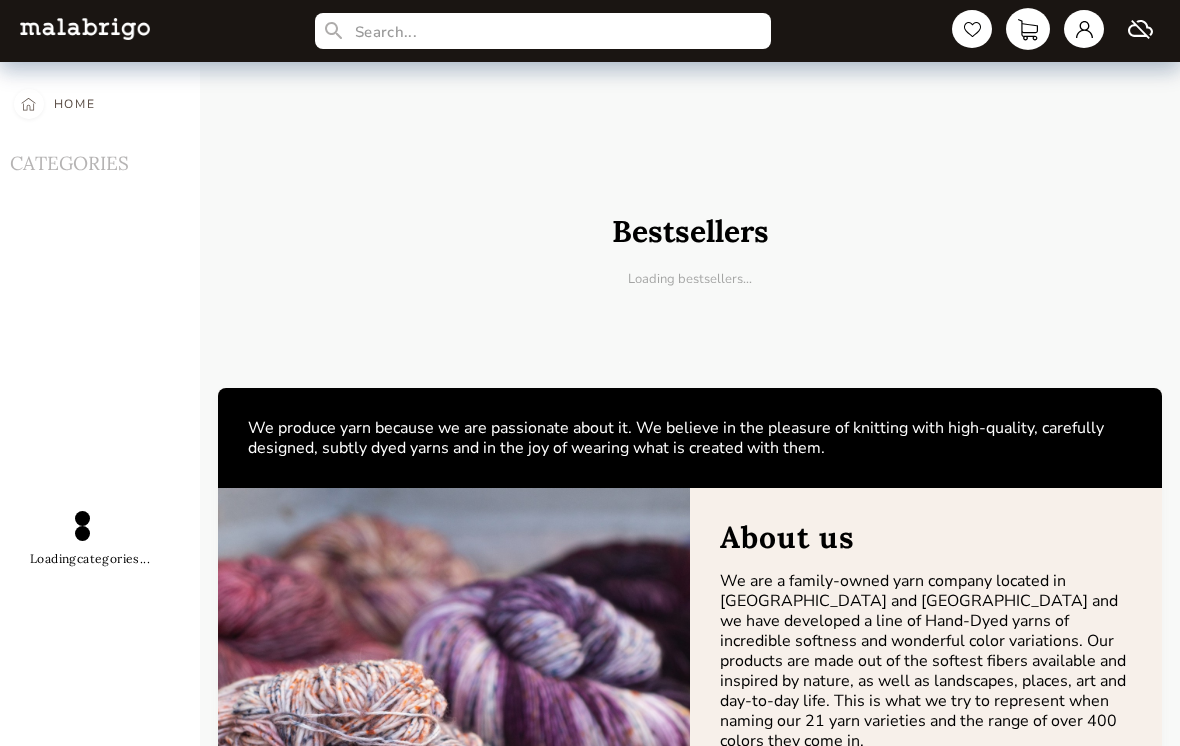 click at bounding box center (1028, 29) 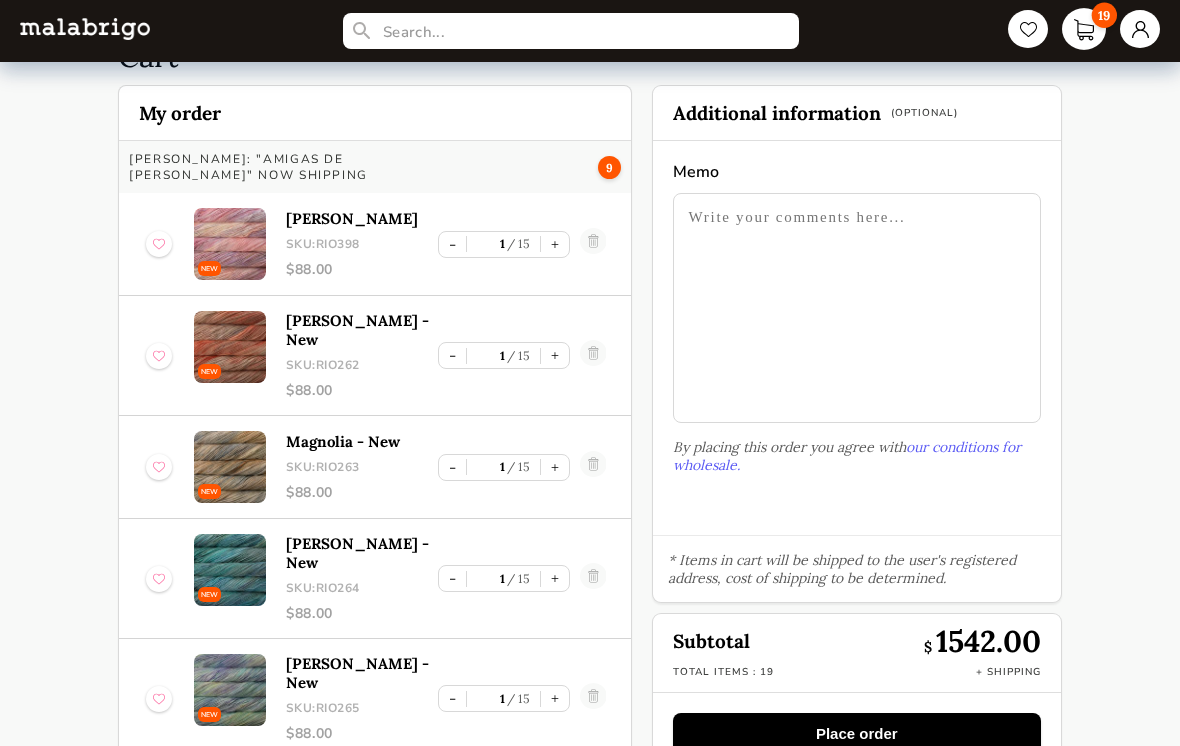 scroll, scrollTop: 96, scrollLeft: 0, axis: vertical 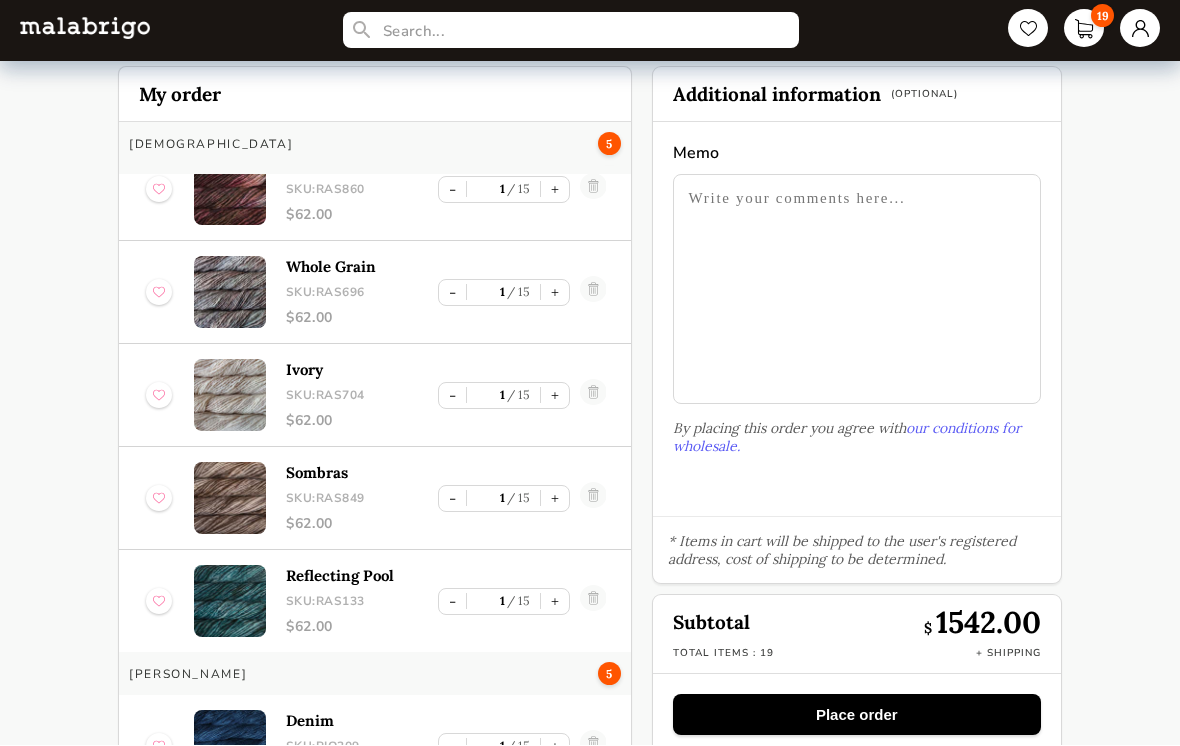 click at bounding box center (230, 499) 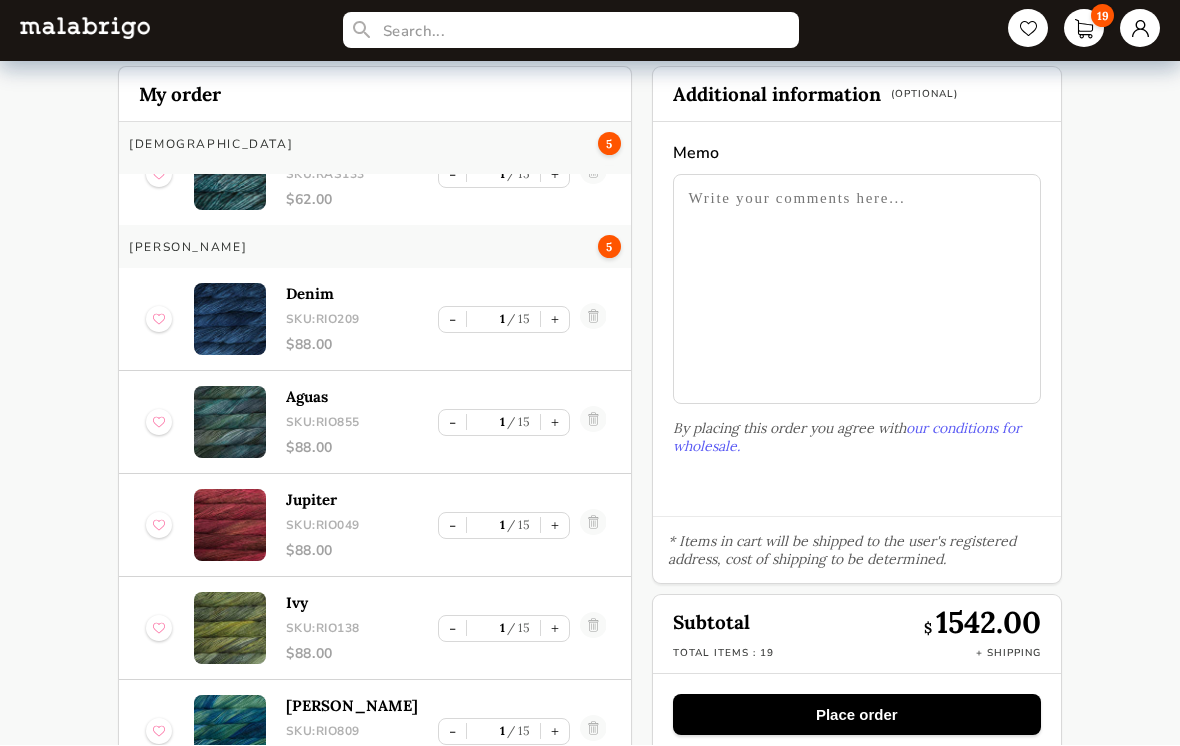 scroll, scrollTop: 1499, scrollLeft: 0, axis: vertical 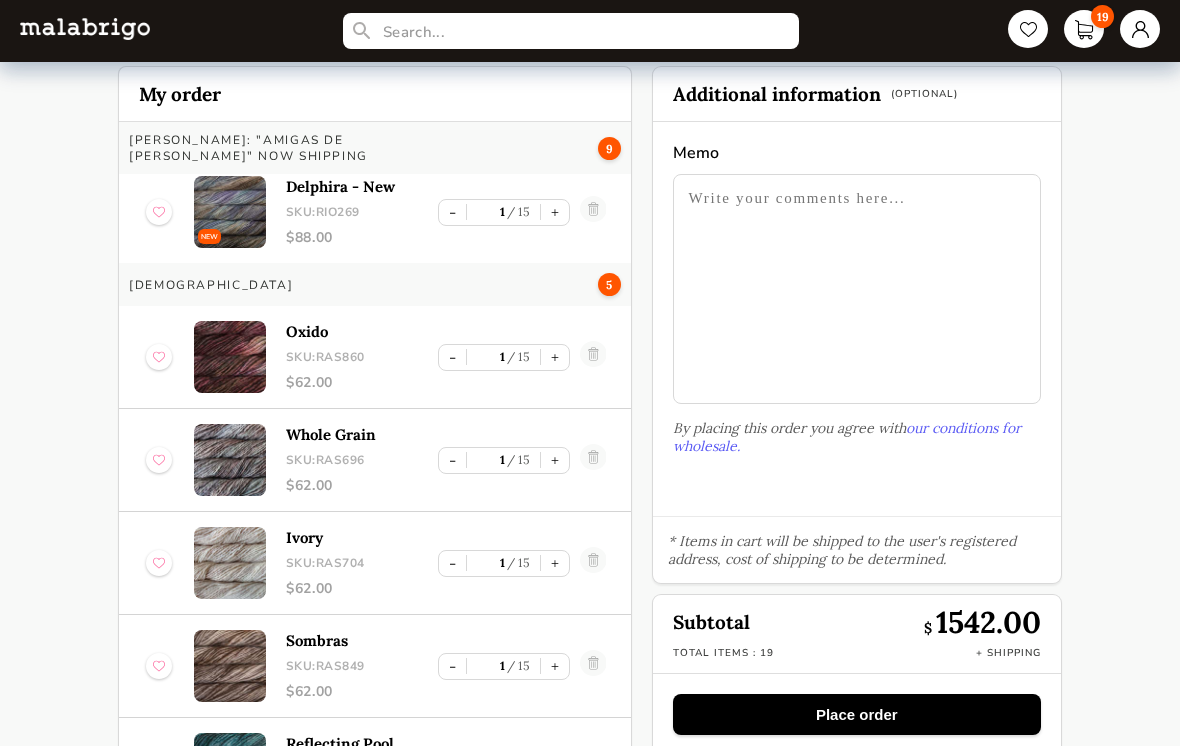 click on "SKU:  RAS704" at bounding box center [362, 564] 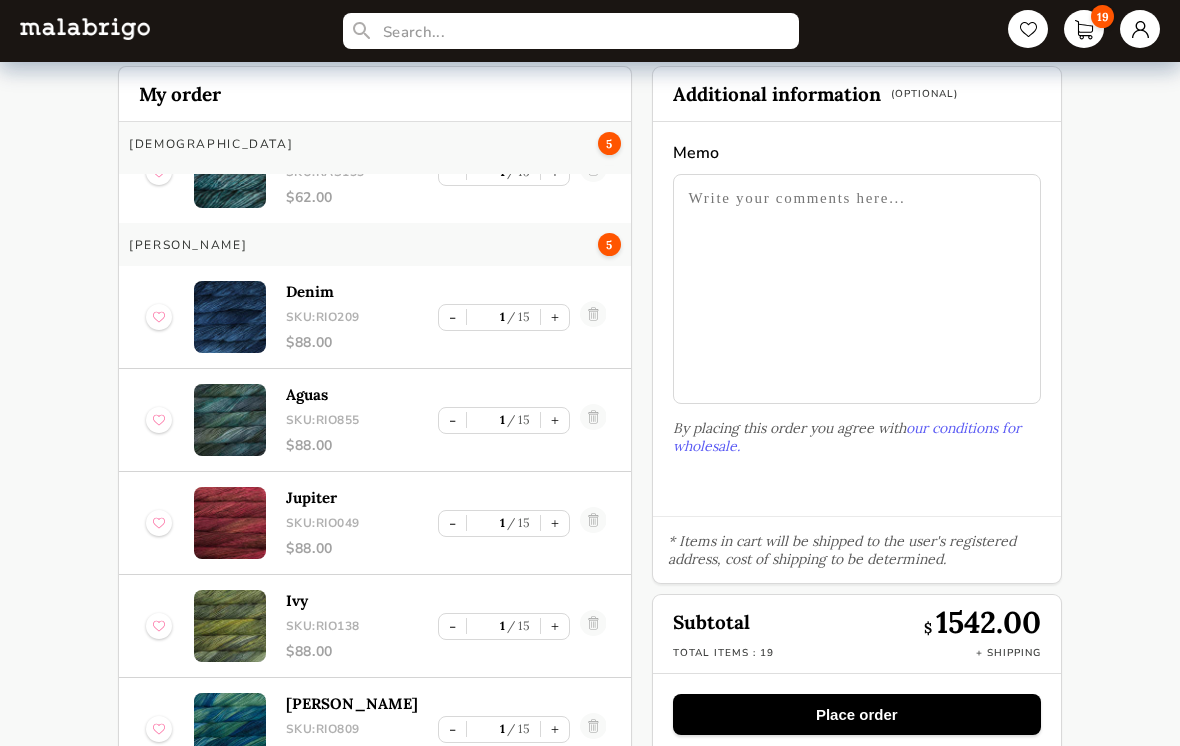 scroll, scrollTop: 1499, scrollLeft: 0, axis: vertical 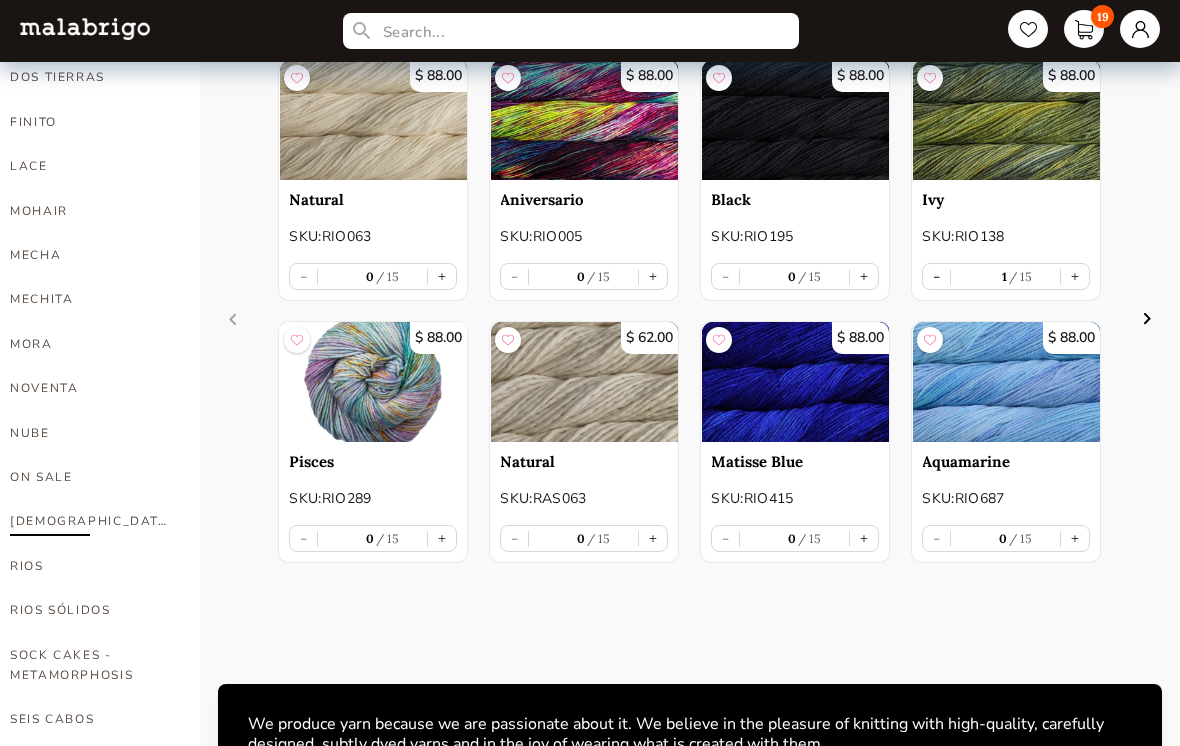 click on "[DEMOGRAPHIC_DATA]" at bounding box center (90, 521) 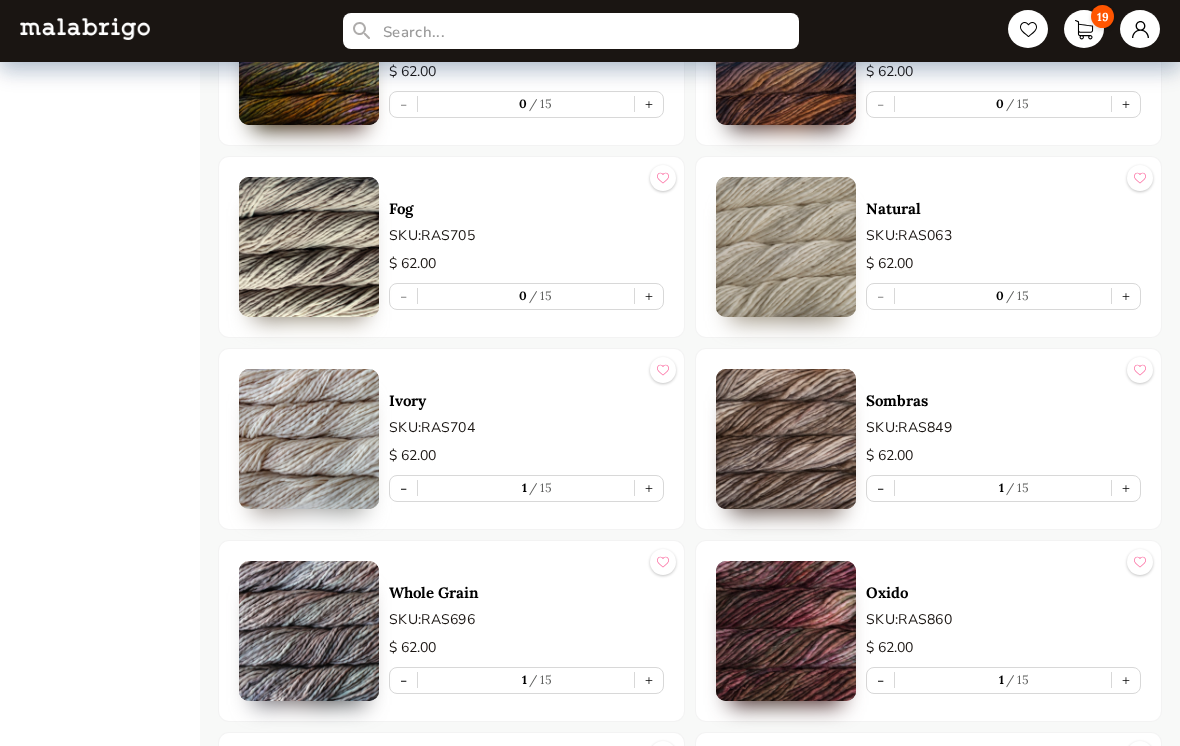 scroll, scrollTop: 7544, scrollLeft: 0, axis: vertical 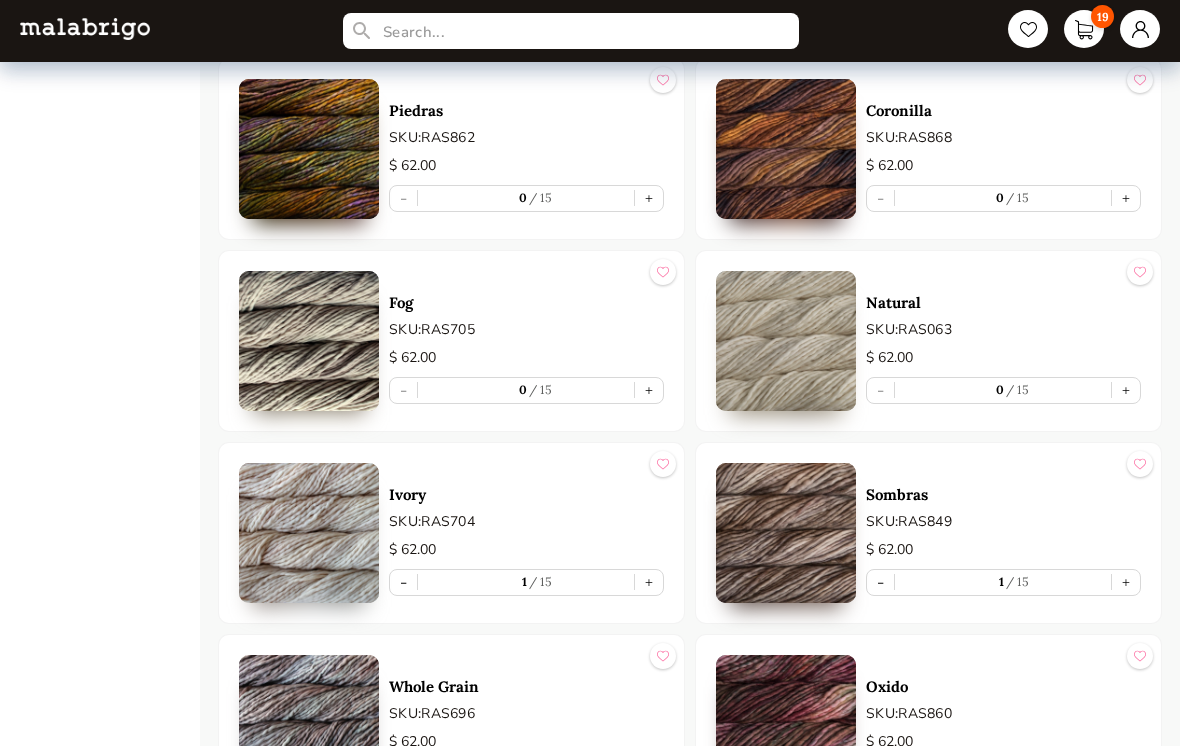 click at bounding box center (309, 533) 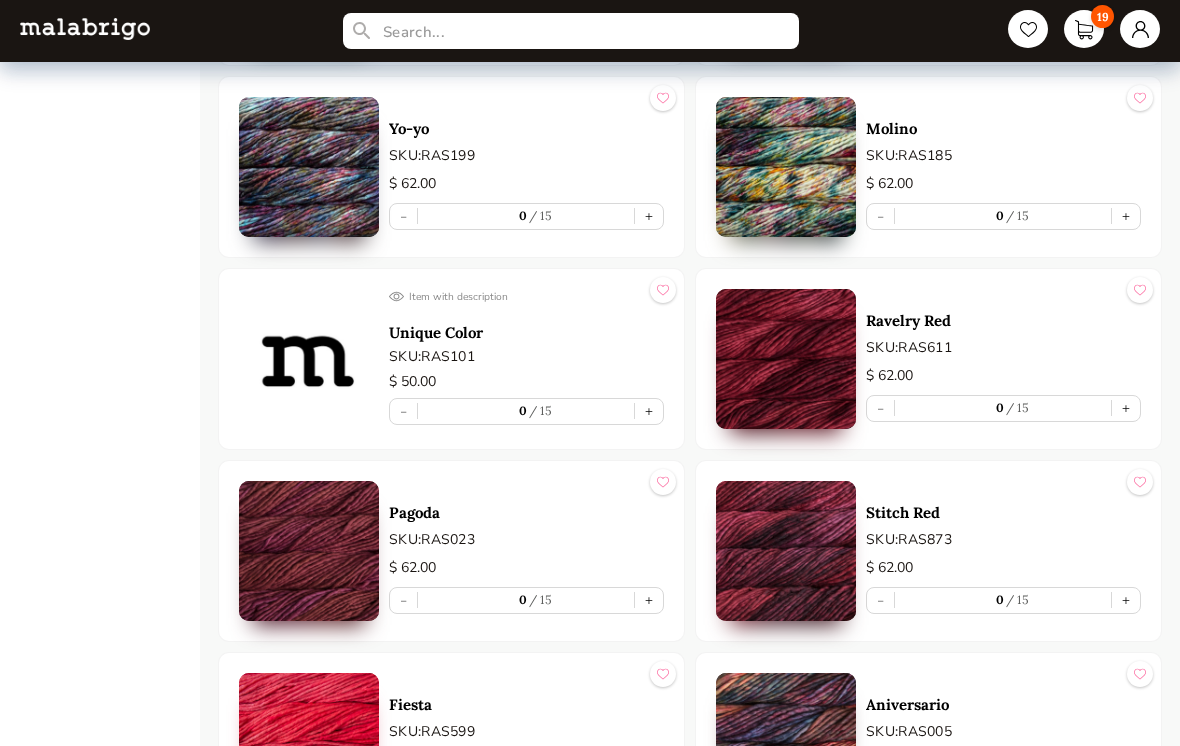 scroll, scrollTop: 3283, scrollLeft: 0, axis: vertical 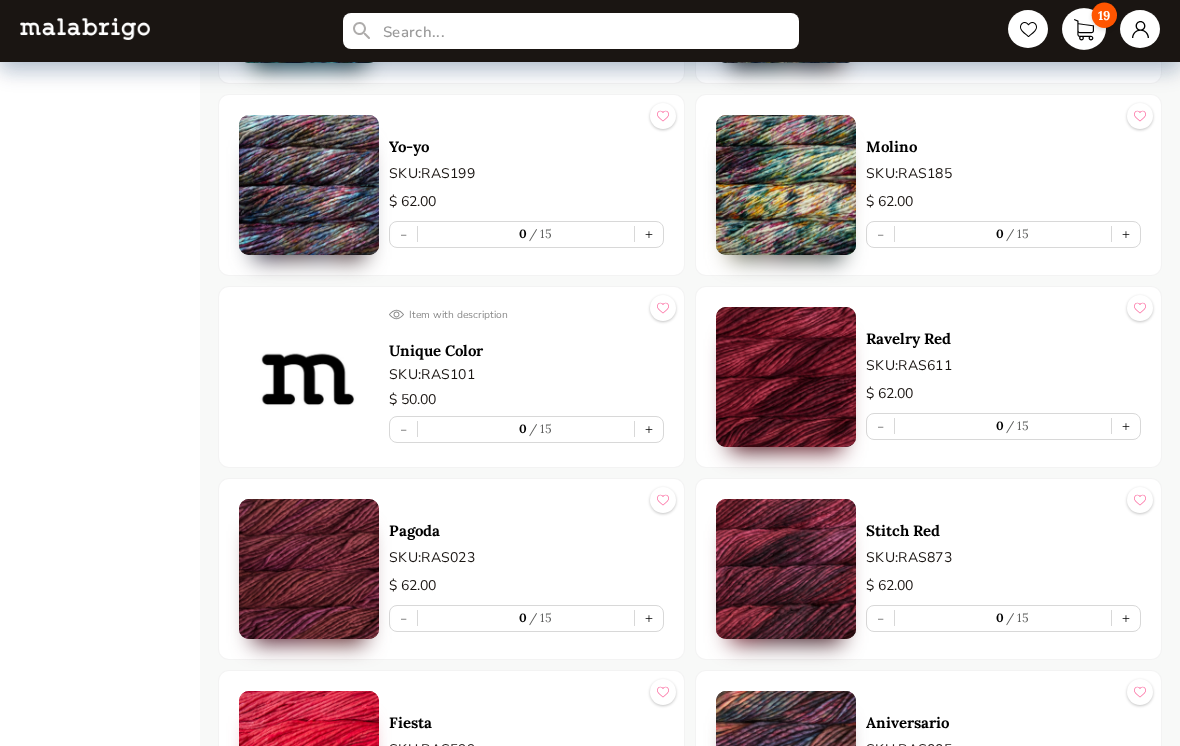 click on "19" at bounding box center (1104, 15) 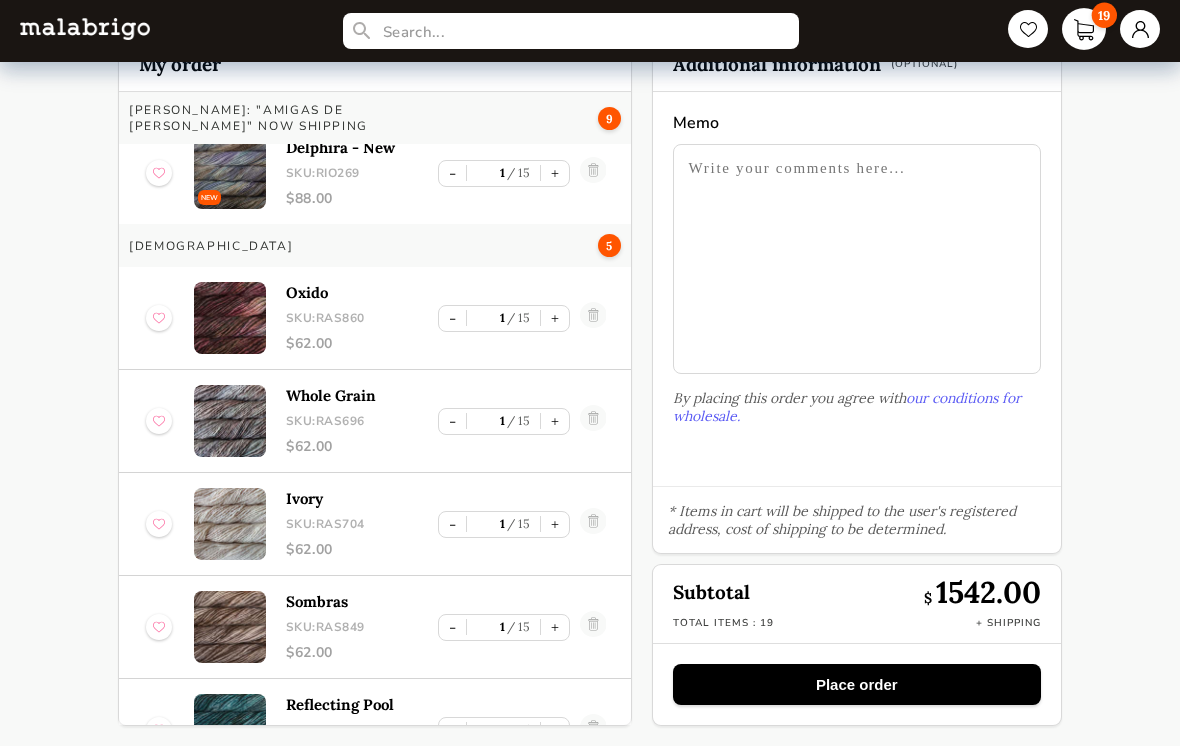 scroll, scrollTop: 921, scrollLeft: 0, axis: vertical 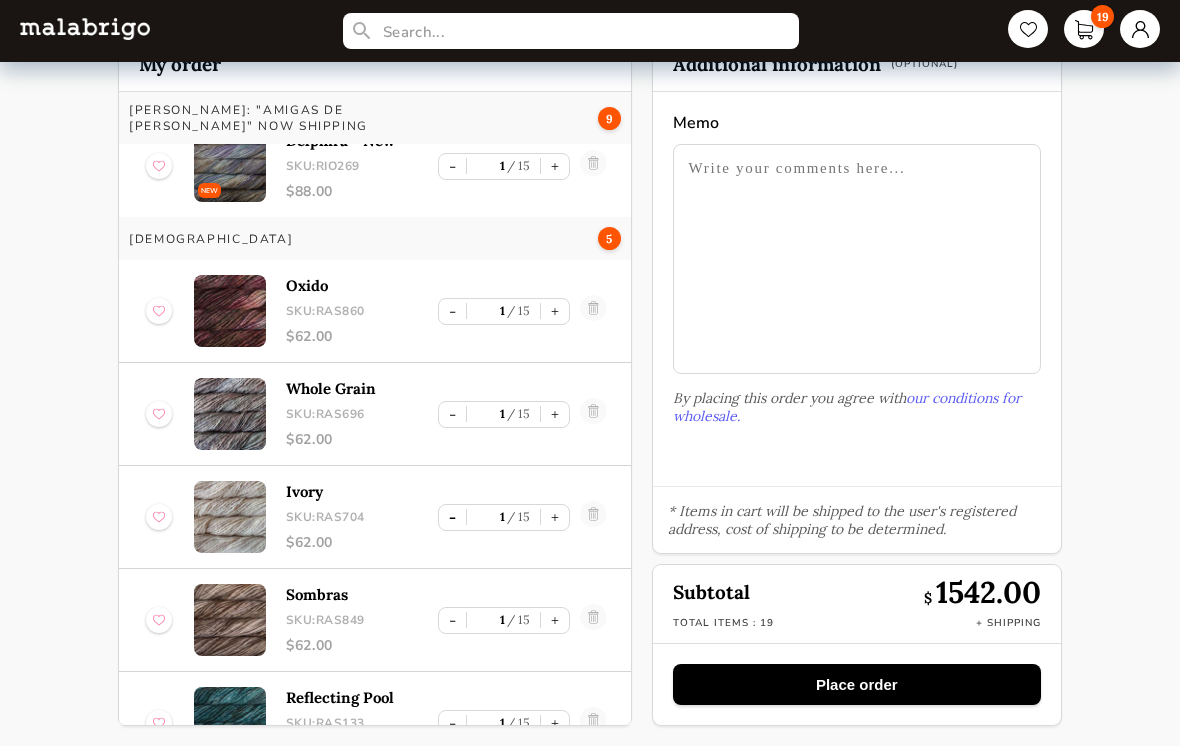 click on "-" at bounding box center [452, 517] 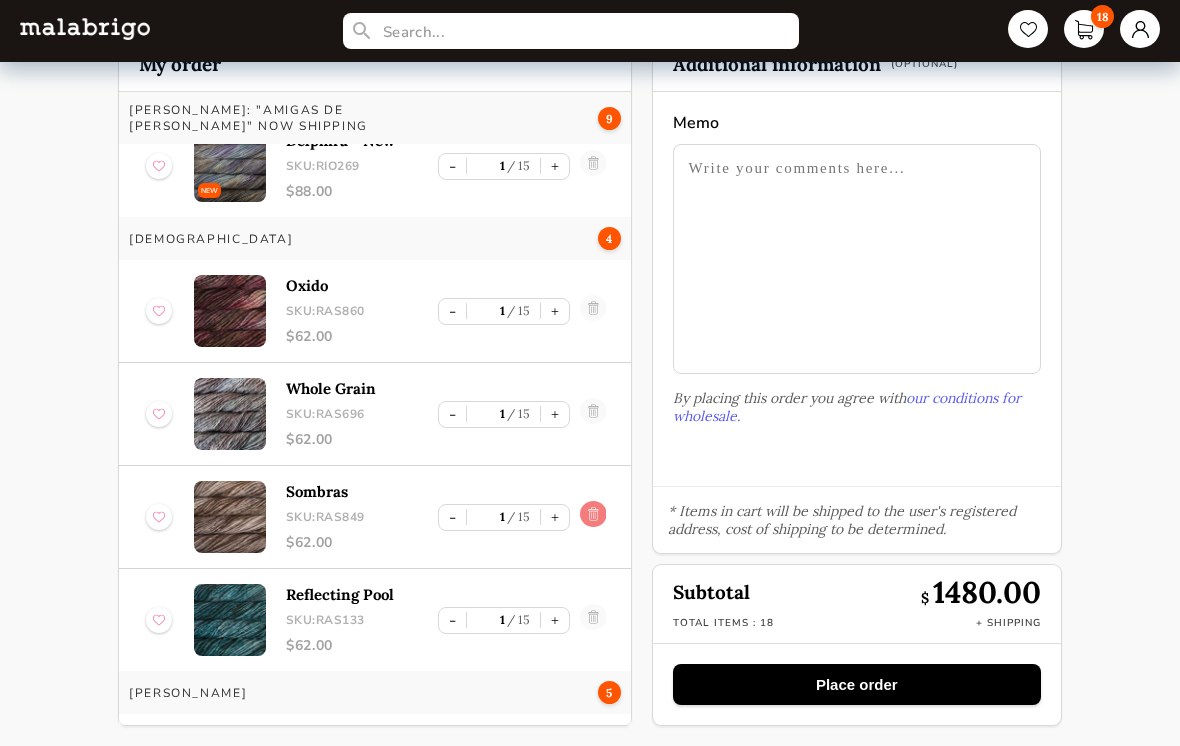 click at bounding box center [592, 517] 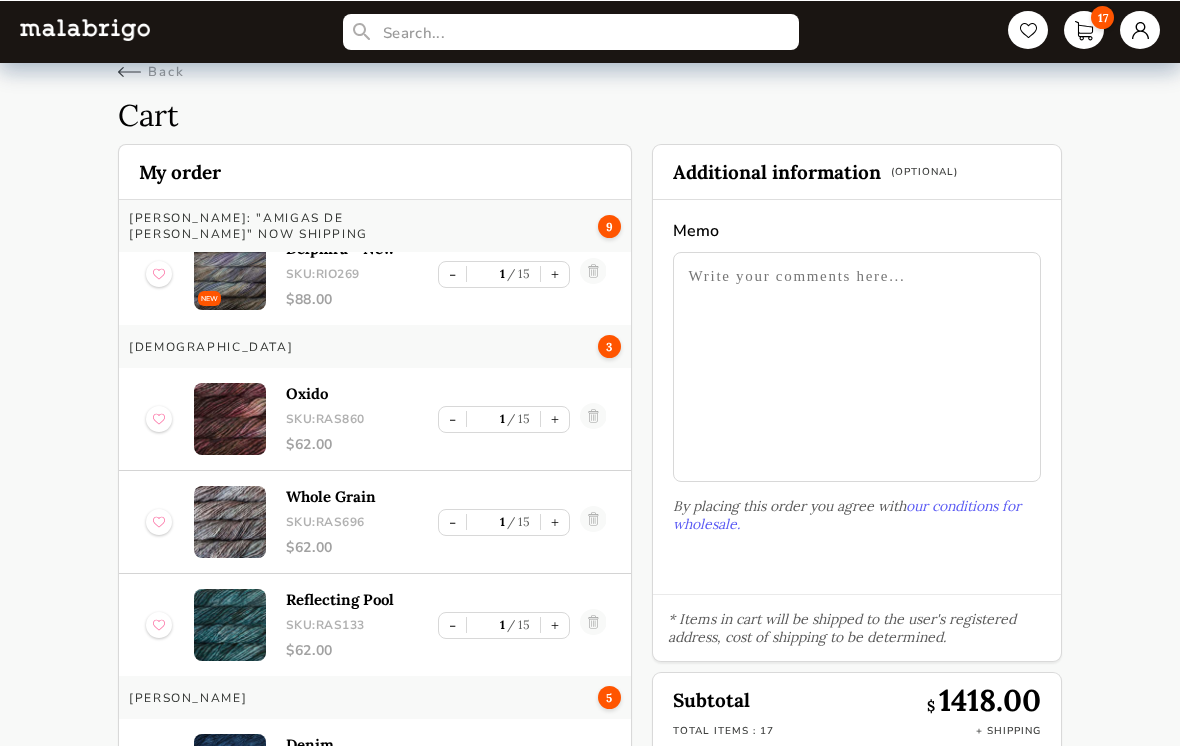 scroll, scrollTop: 0, scrollLeft: 0, axis: both 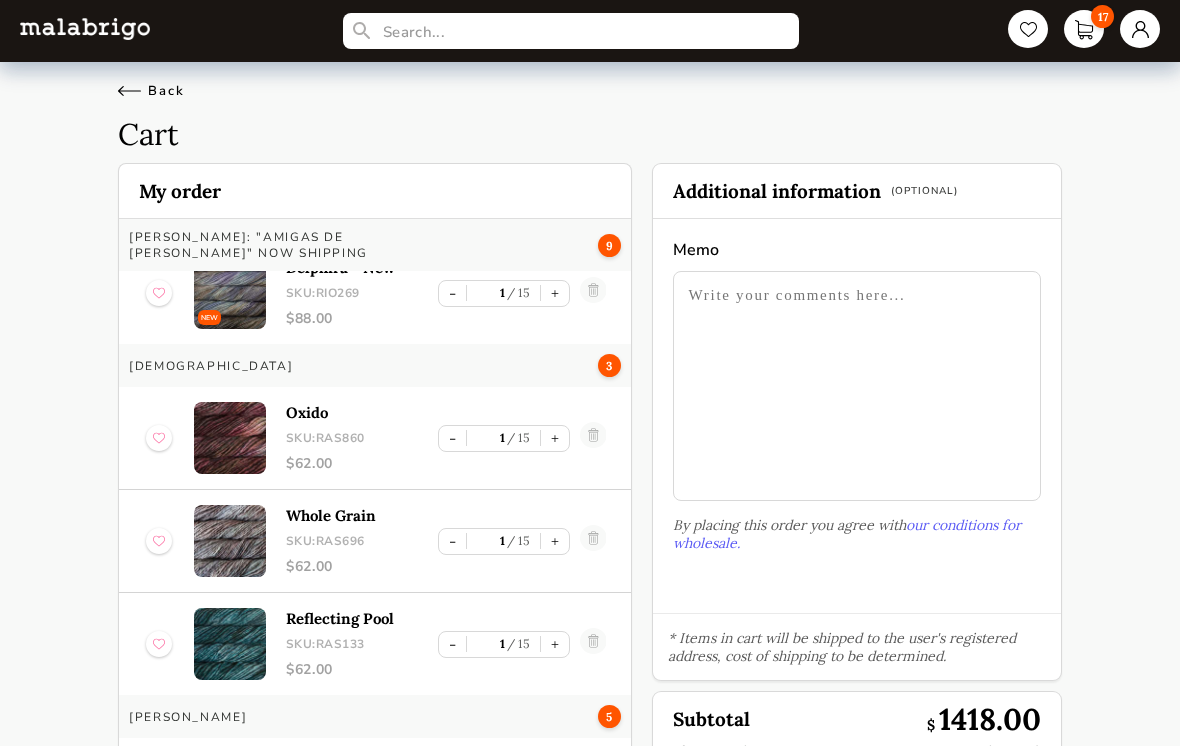 click on "Back" at bounding box center (151, 91) 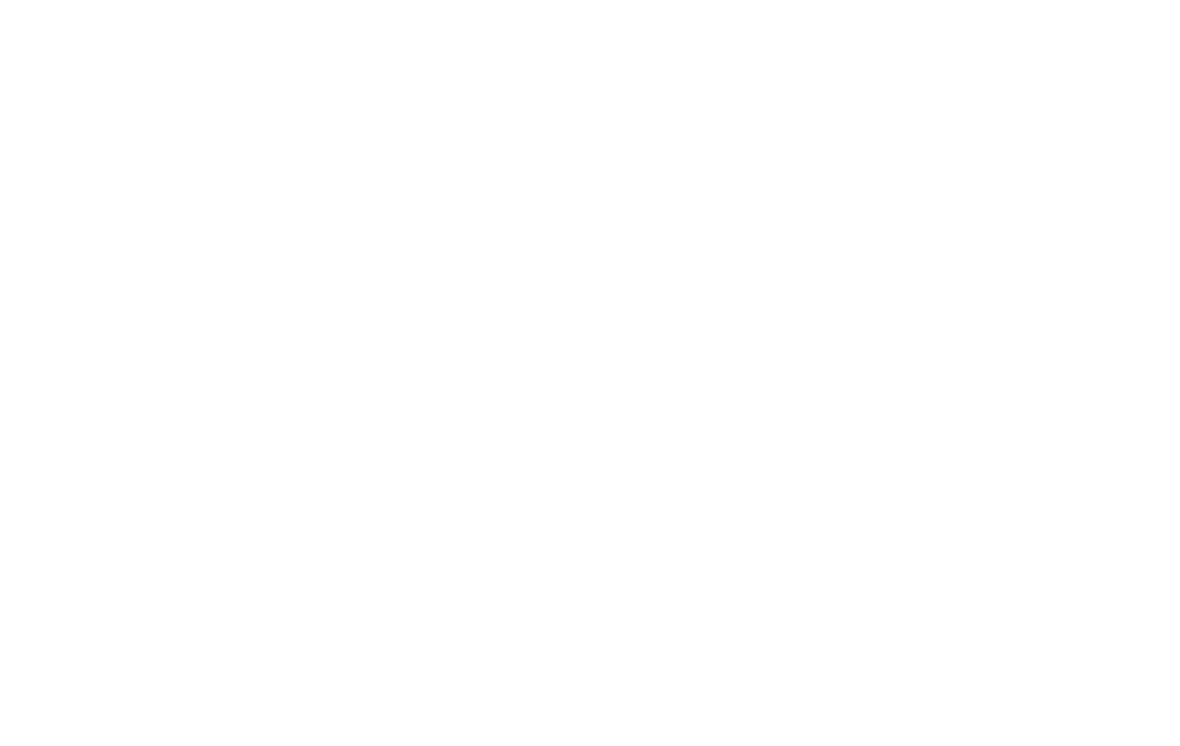 select on "INDEX" 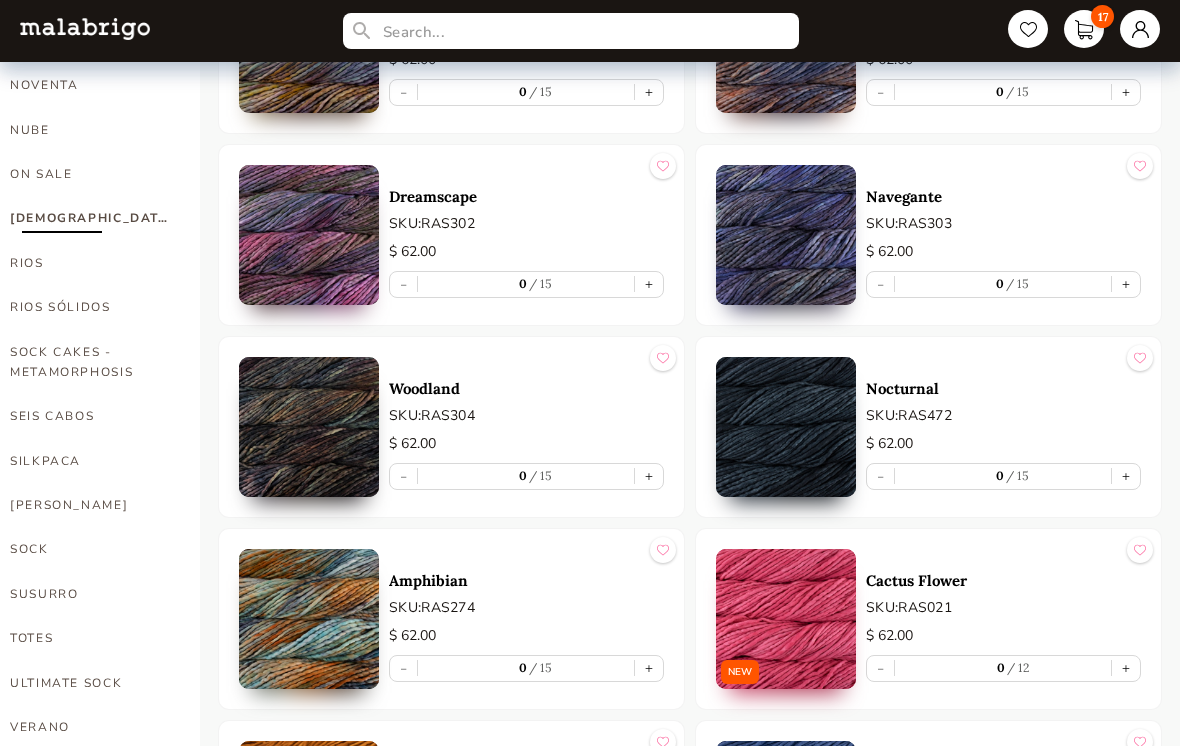 scroll, scrollTop: 1115, scrollLeft: 0, axis: vertical 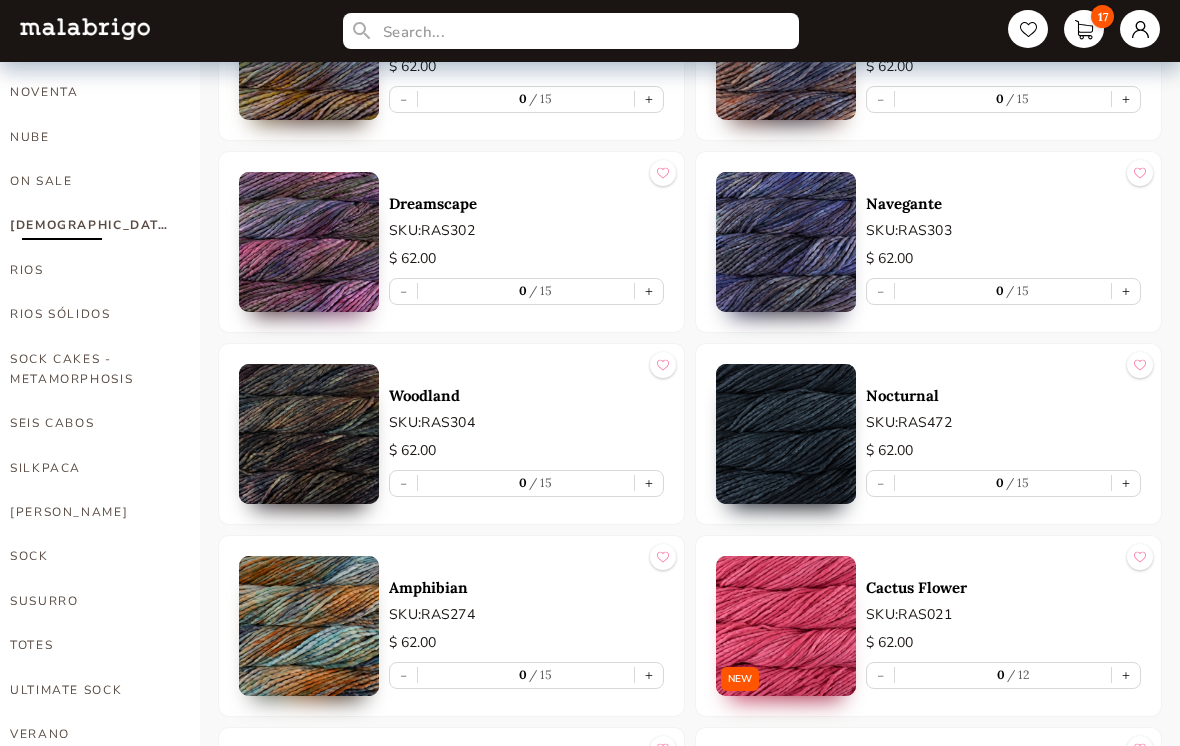 click on "[DEMOGRAPHIC_DATA]" at bounding box center (90, 225) 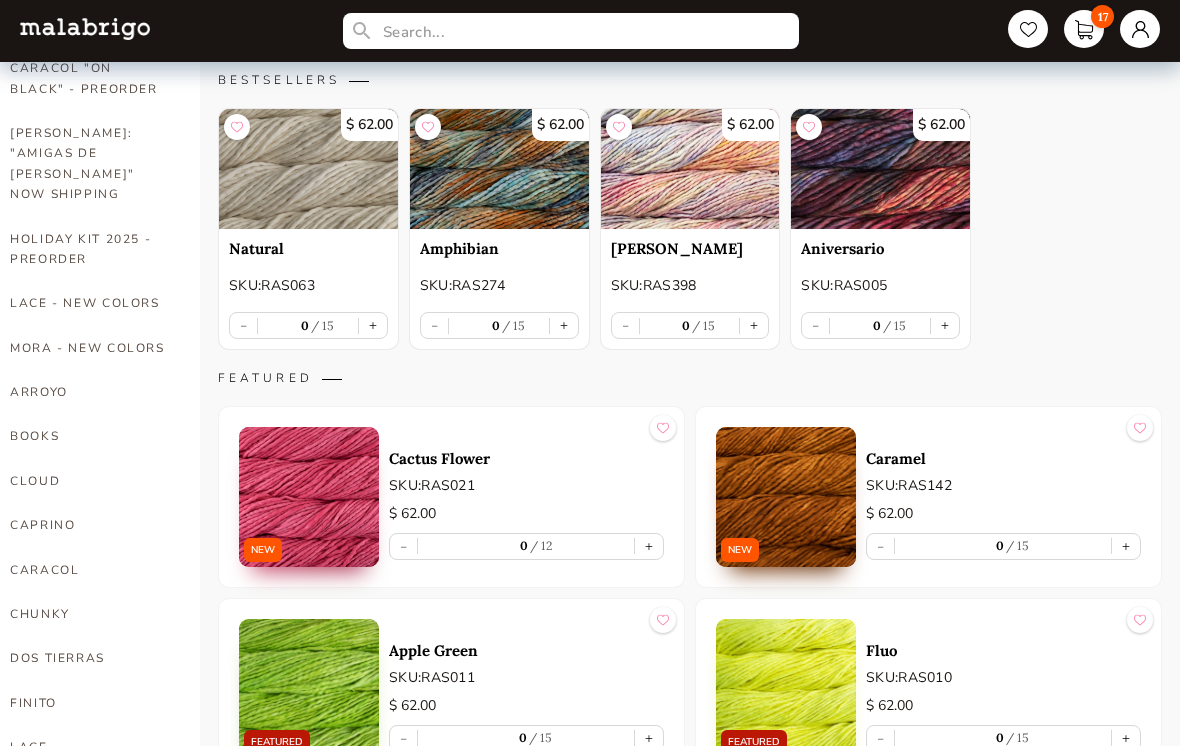 scroll, scrollTop: 230, scrollLeft: 0, axis: vertical 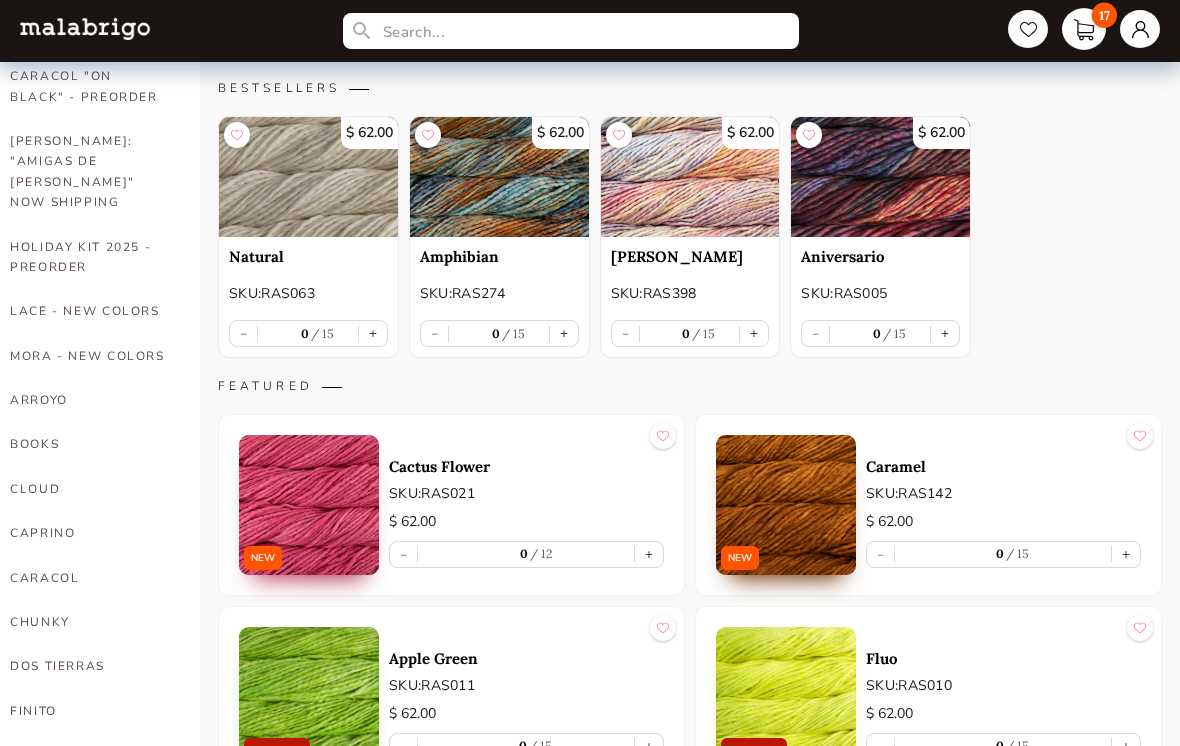 click on "17" at bounding box center (1084, 29) 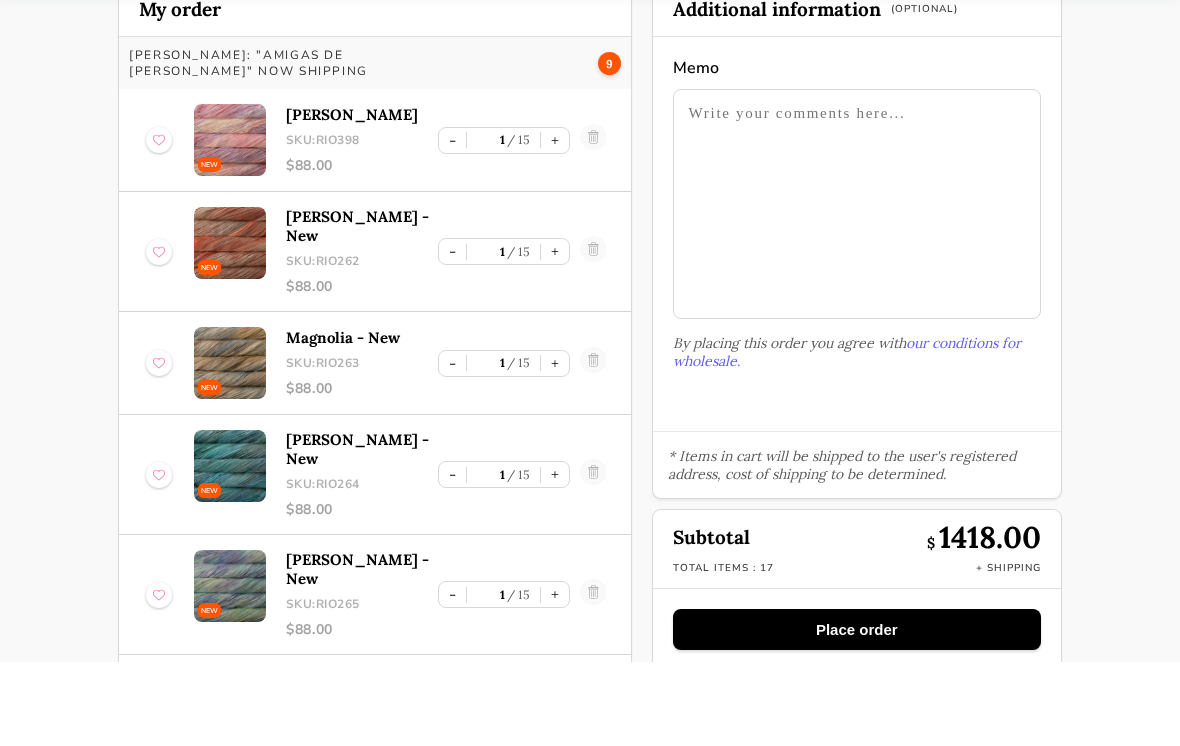 scroll, scrollTop: 96, scrollLeft: 0, axis: vertical 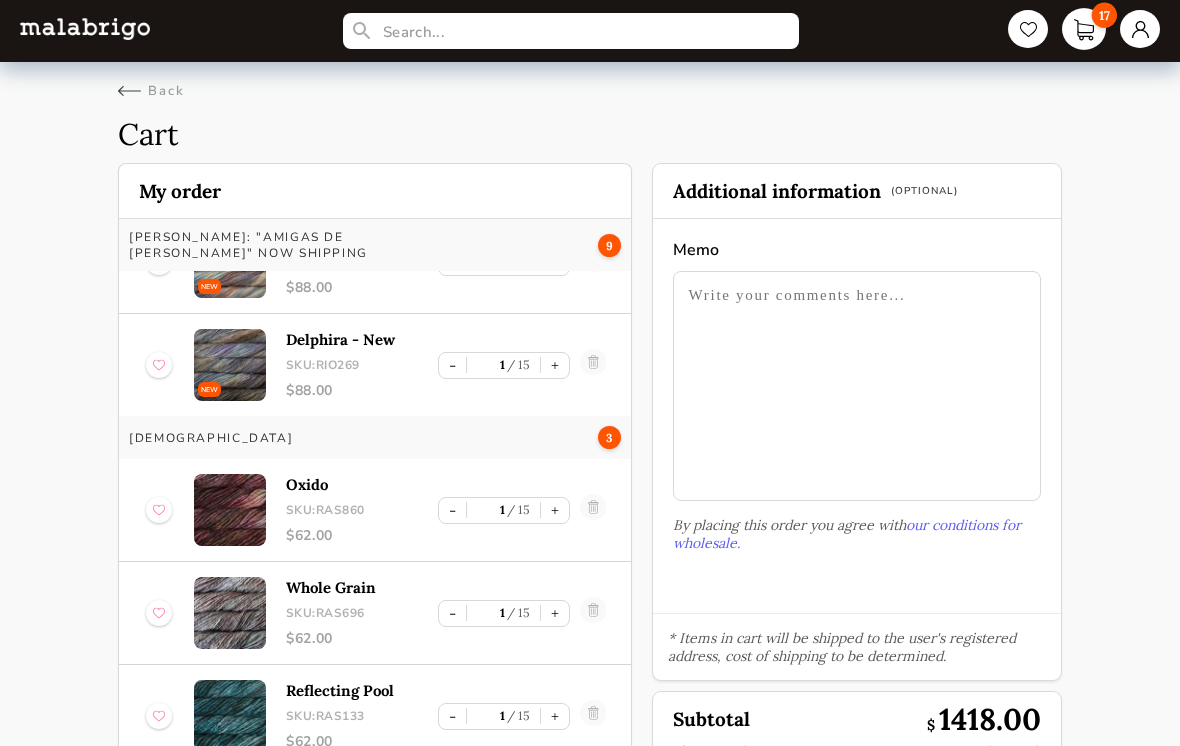 select on "INDEX" 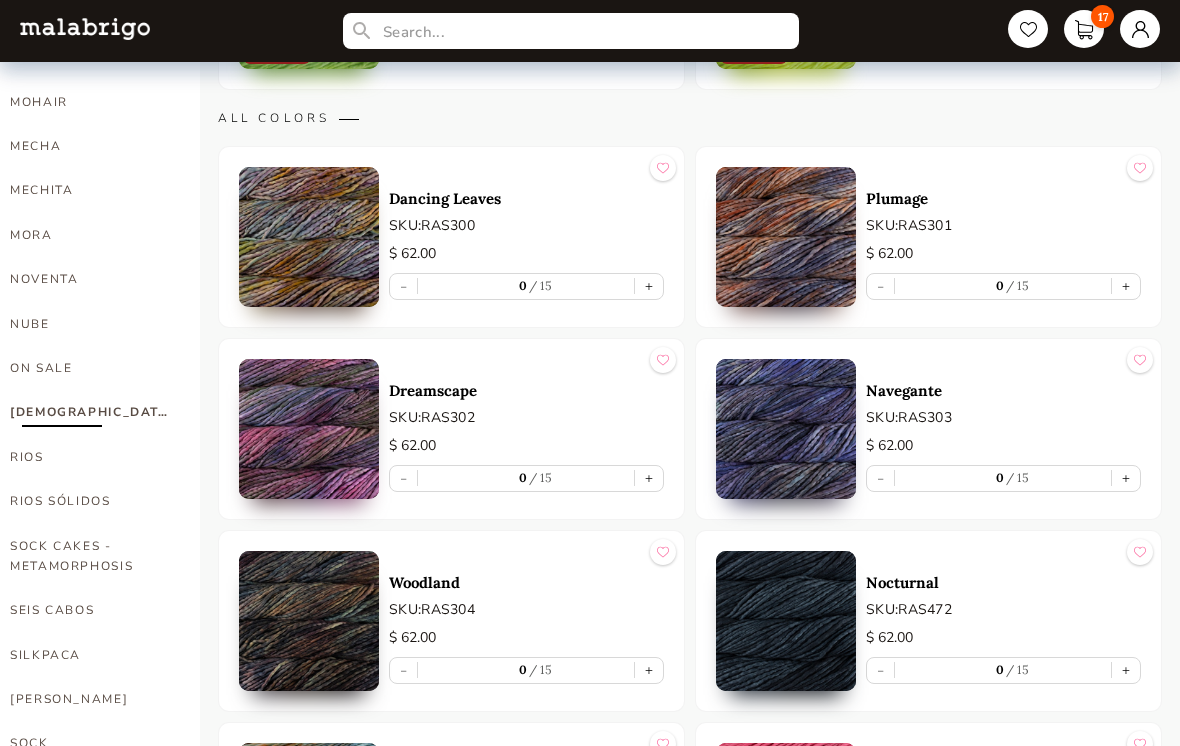 scroll, scrollTop: 913, scrollLeft: 0, axis: vertical 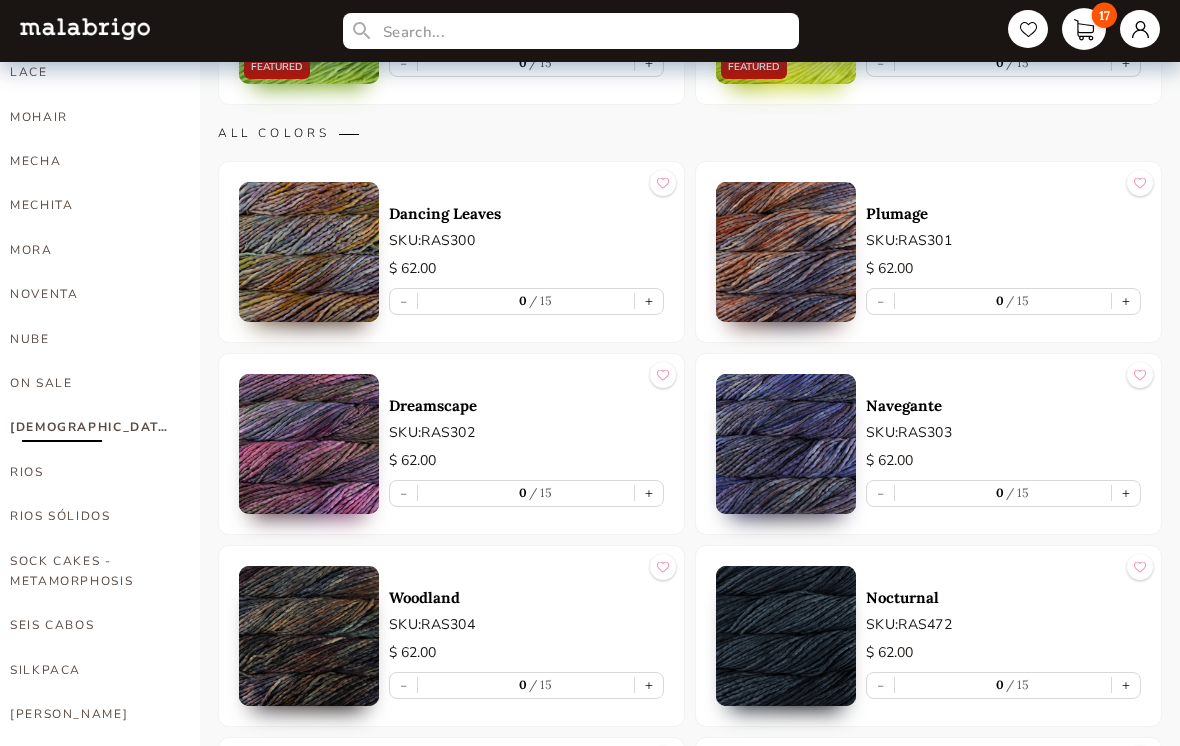 click on "17" at bounding box center (1084, 29) 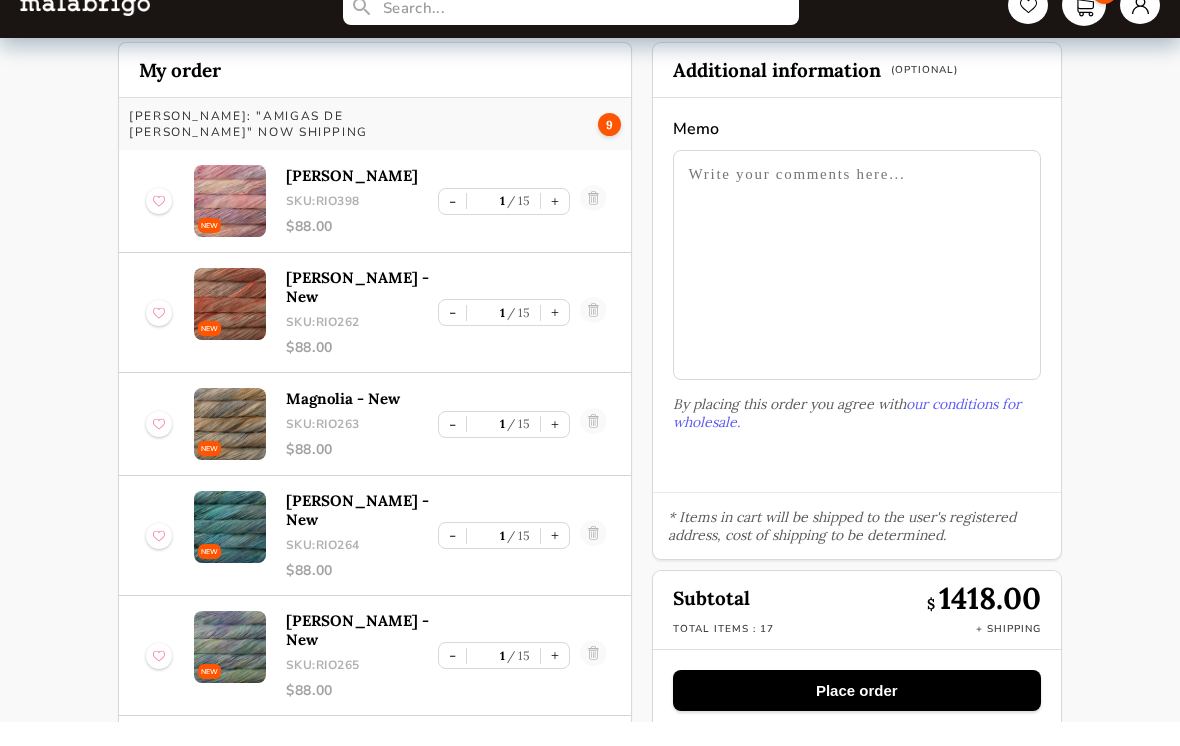 scroll, scrollTop: 96, scrollLeft: 0, axis: vertical 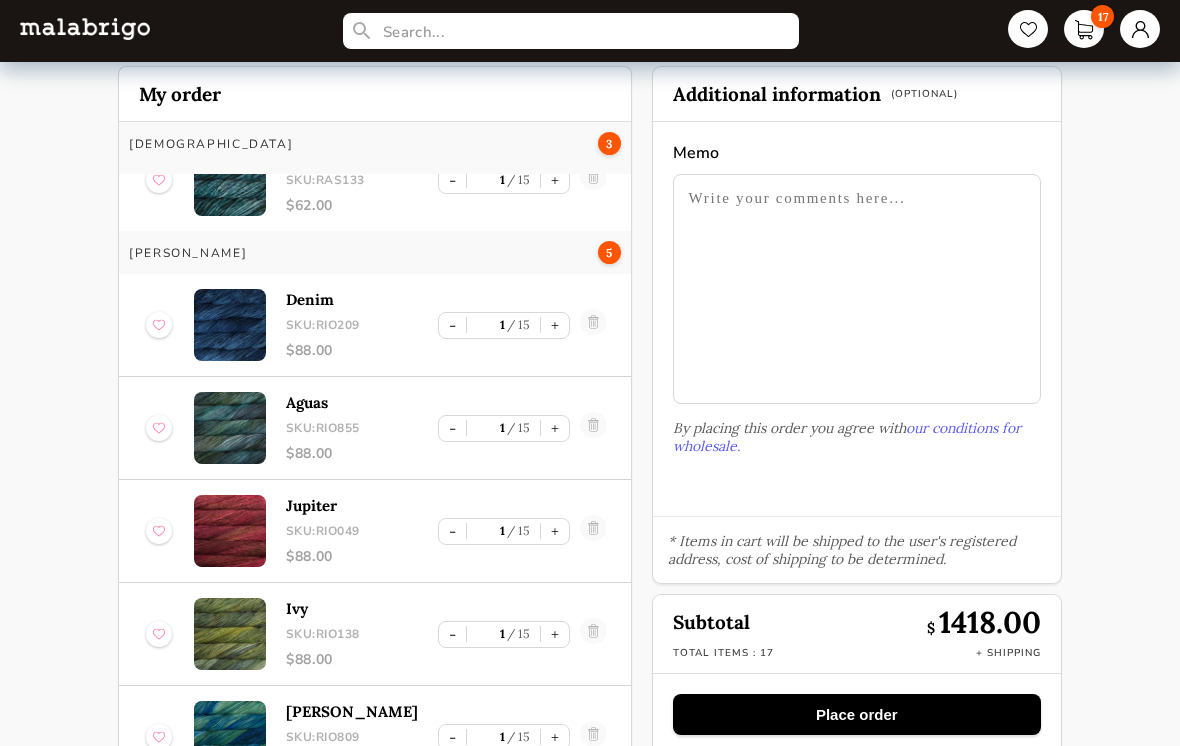 click on "[DEMOGRAPHIC_DATA] 3" at bounding box center [375, 144] 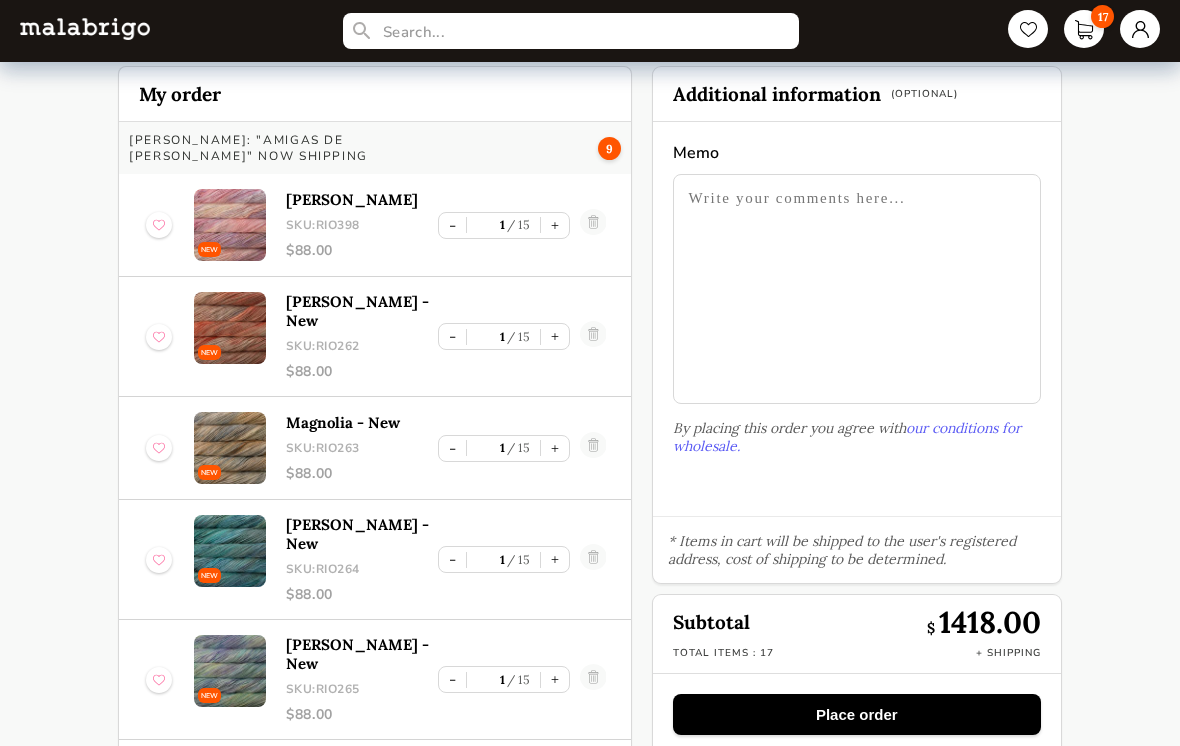 scroll, scrollTop: -43, scrollLeft: 0, axis: vertical 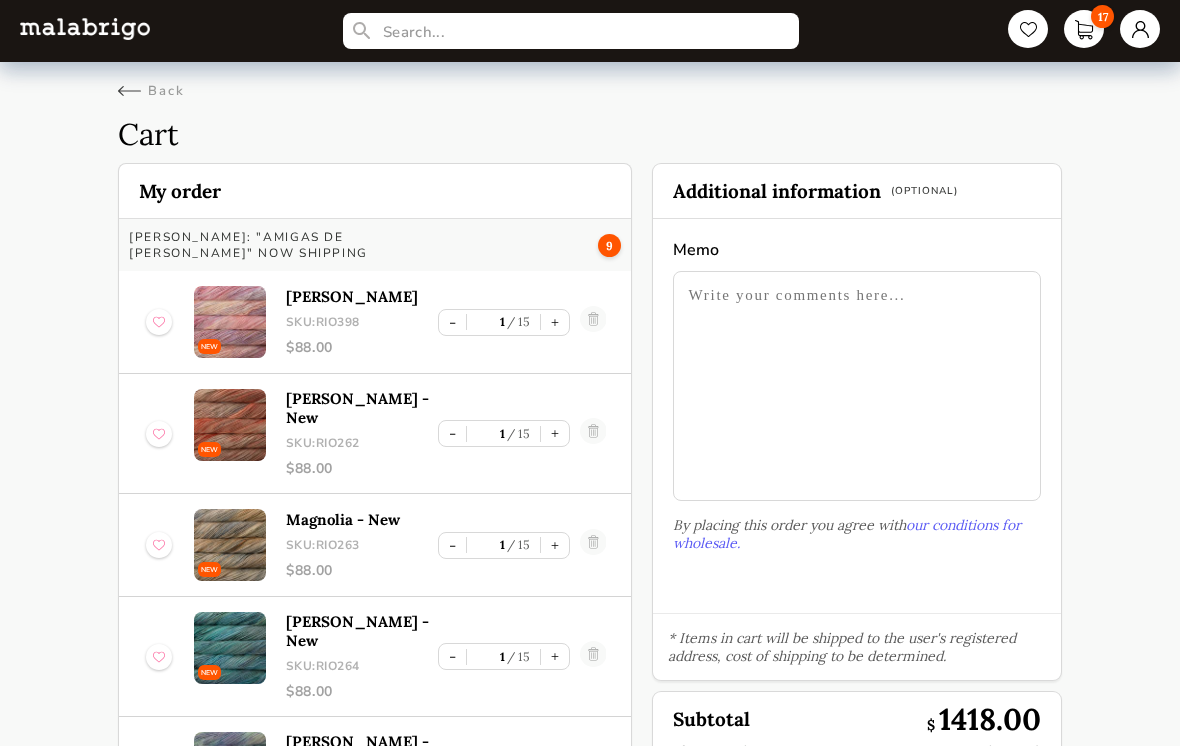 select on "INDEX" 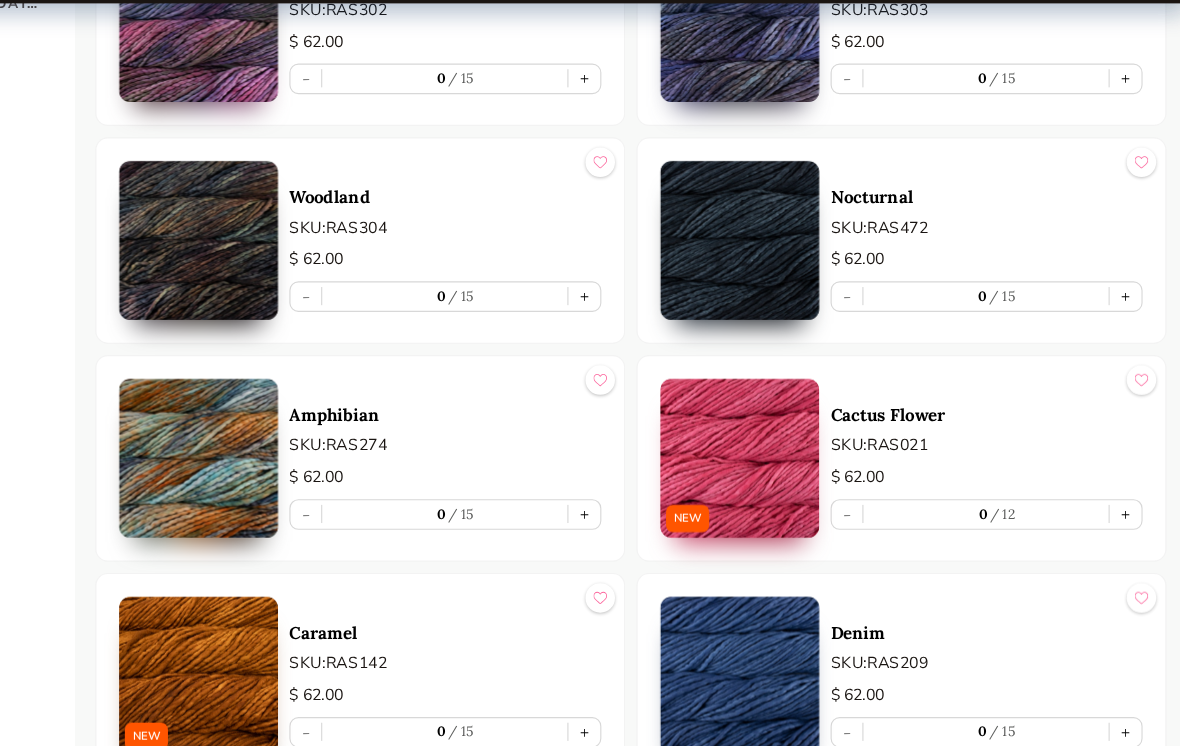 scroll, scrollTop: 1279, scrollLeft: 0, axis: vertical 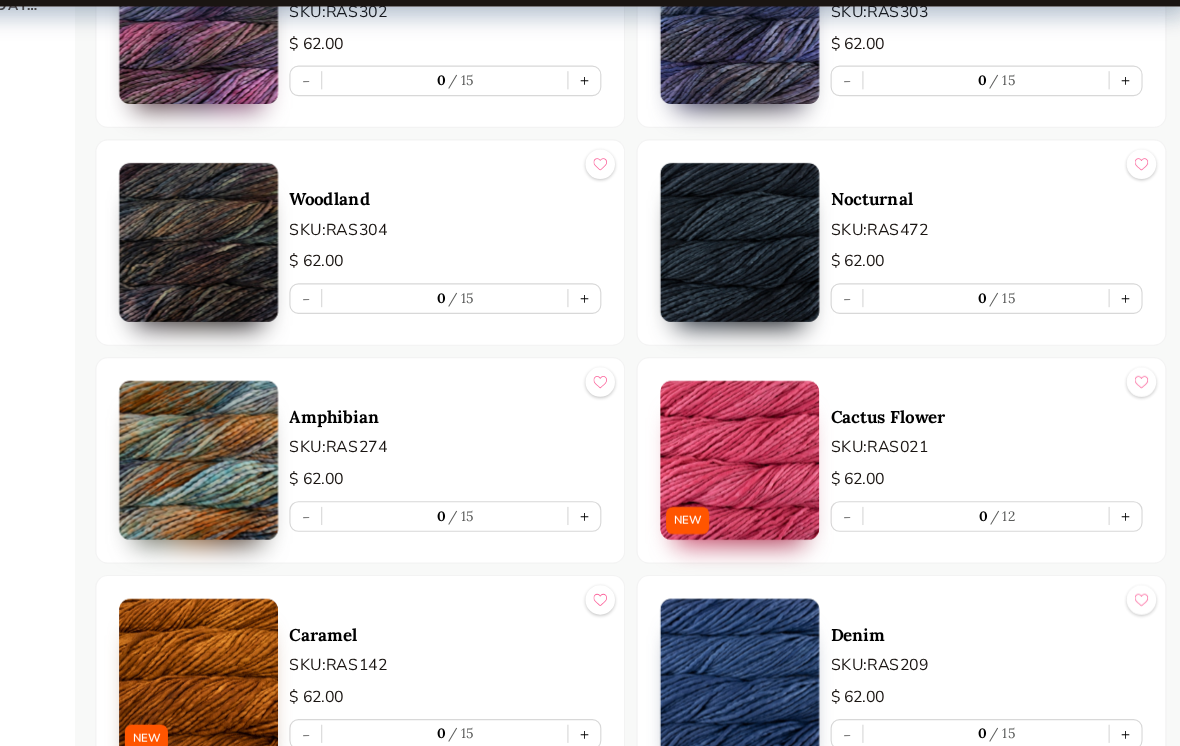 click at bounding box center [309, 462] 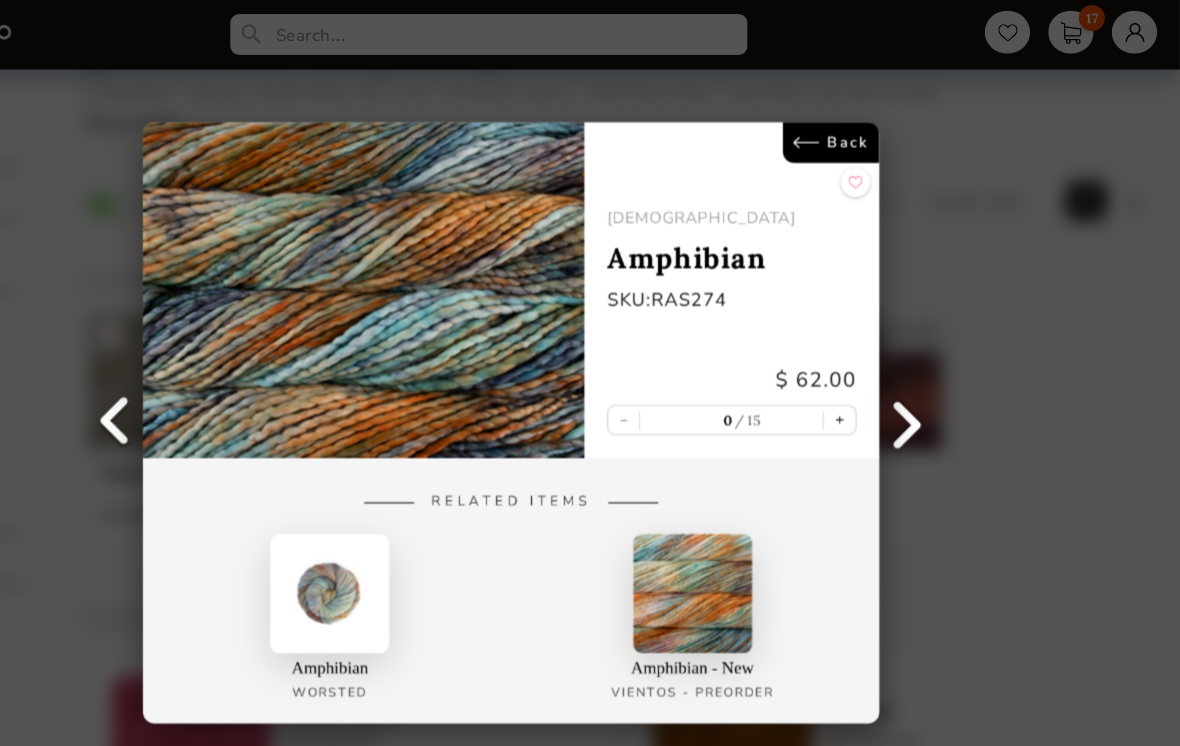 scroll, scrollTop: 3, scrollLeft: 0, axis: vertical 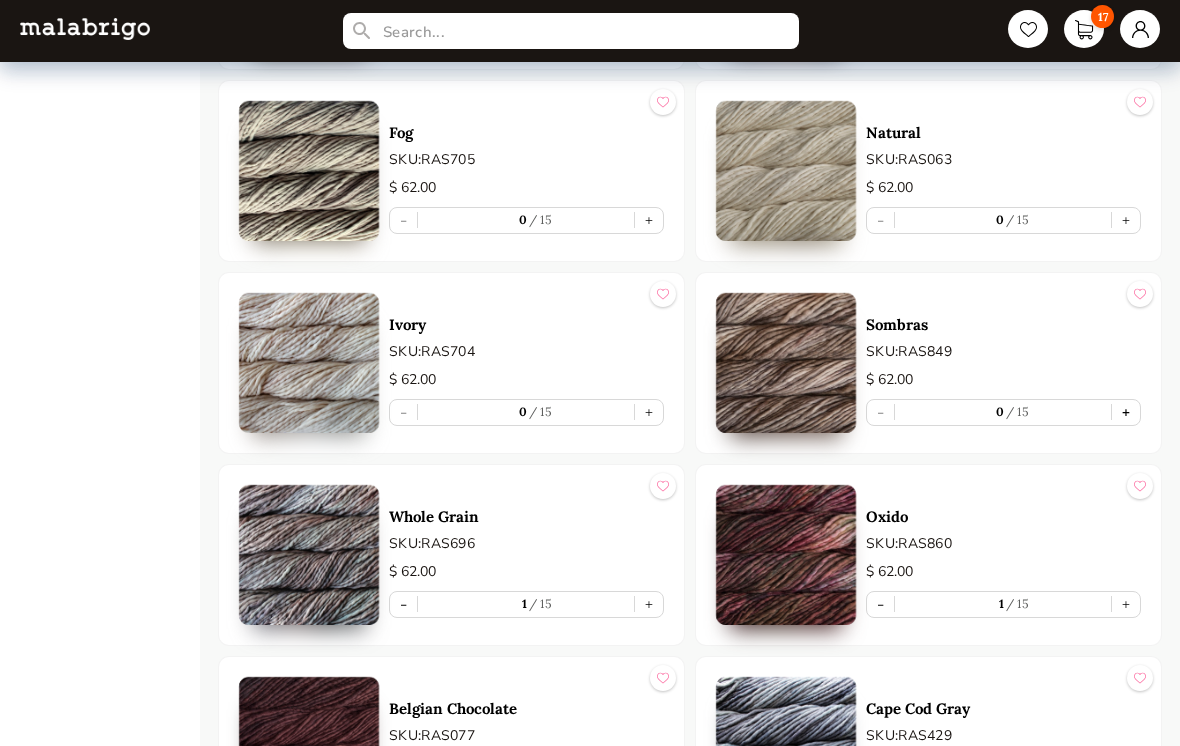 click on "+" at bounding box center [1126, 413] 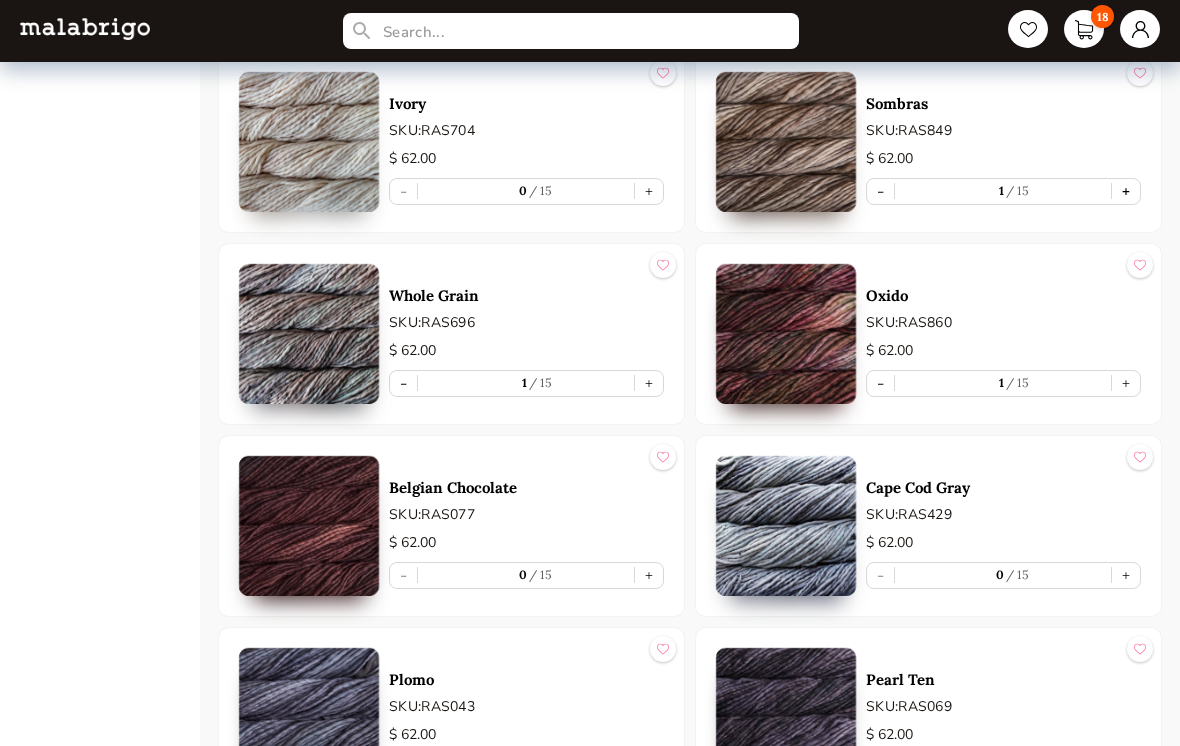 scroll, scrollTop: 7822, scrollLeft: 0, axis: vertical 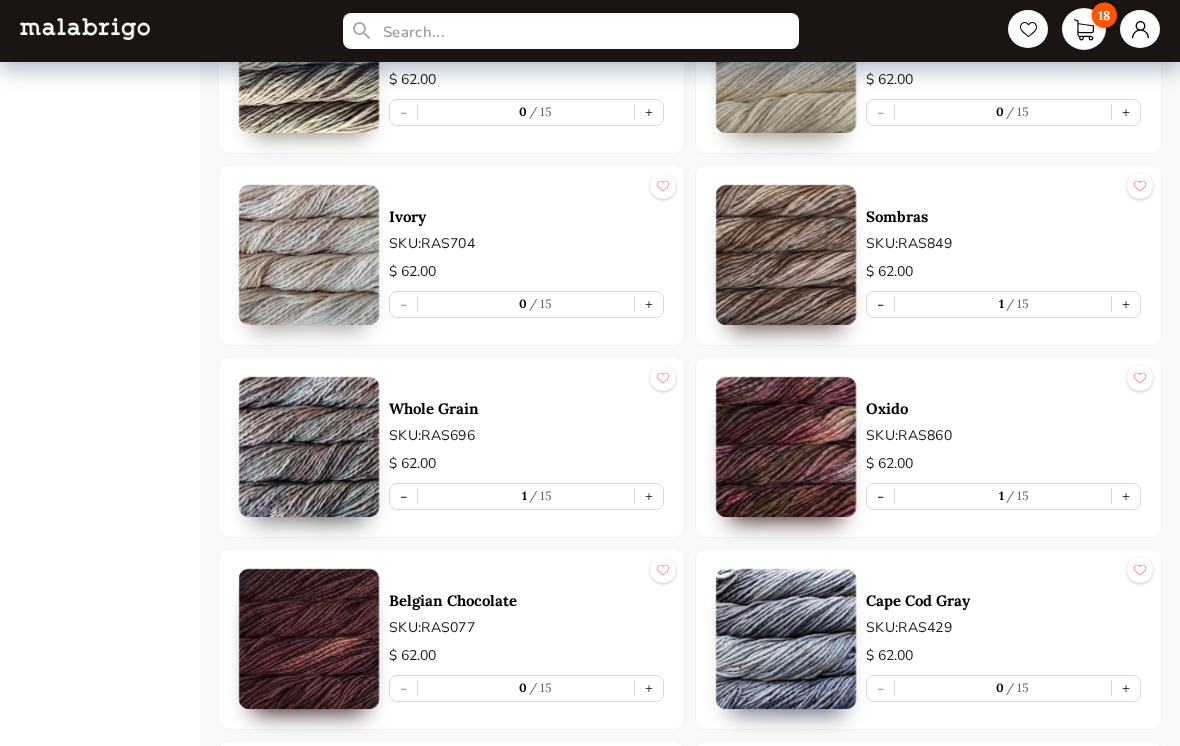 click on "18" at bounding box center [1084, 29] 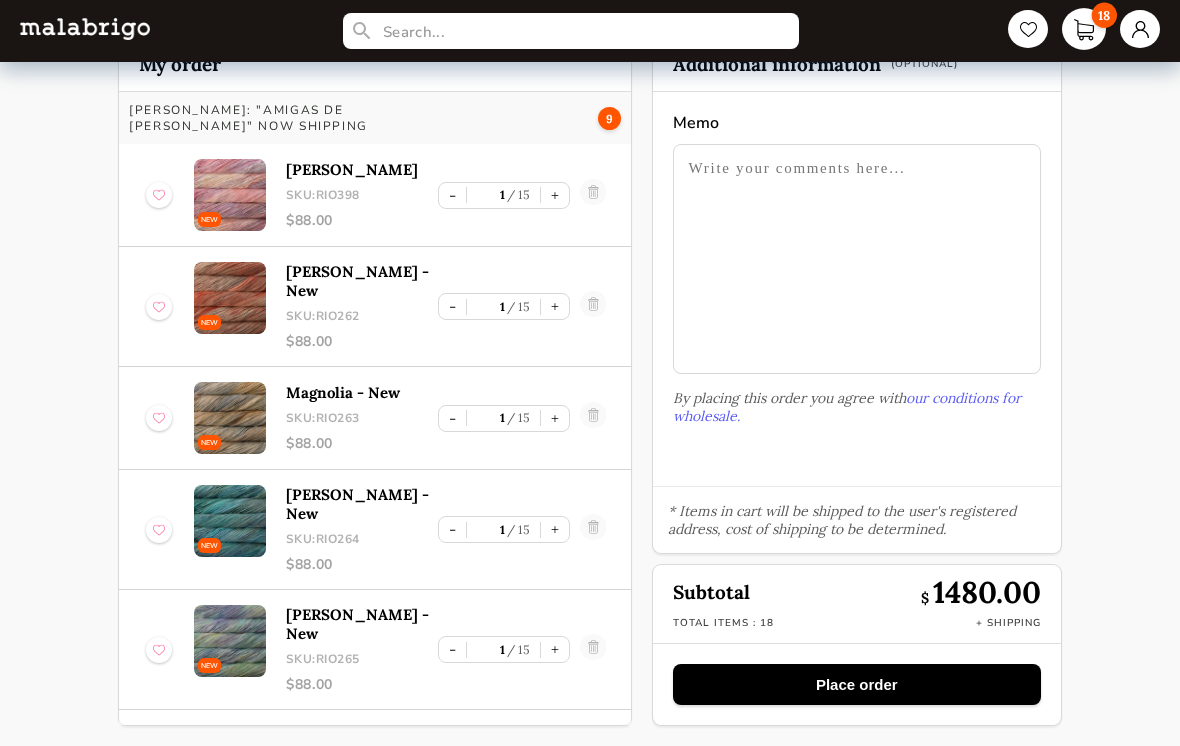 scroll, scrollTop: 130, scrollLeft: 0, axis: vertical 